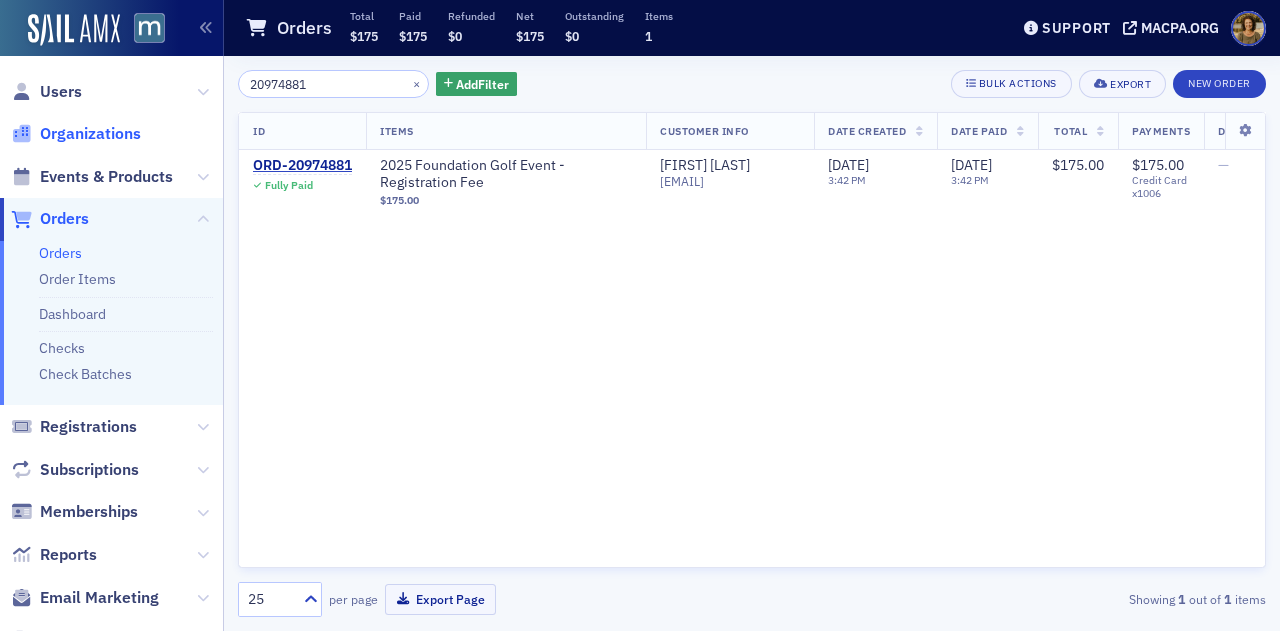 scroll, scrollTop: 0, scrollLeft: 0, axis: both 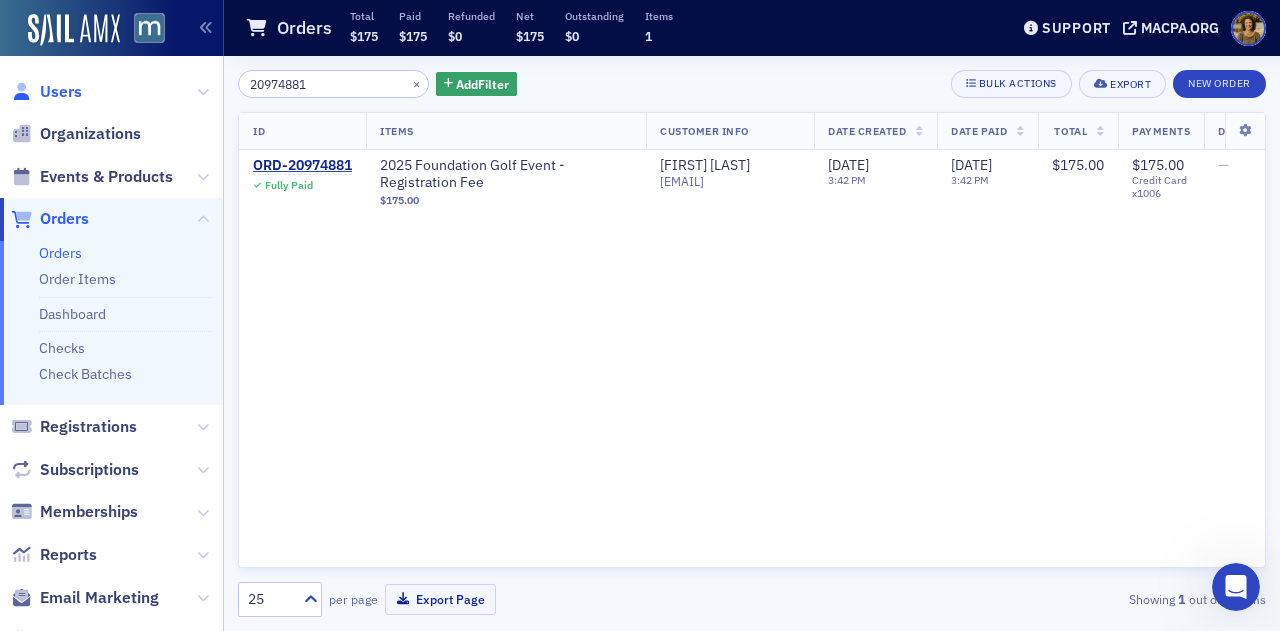 click on "Users" 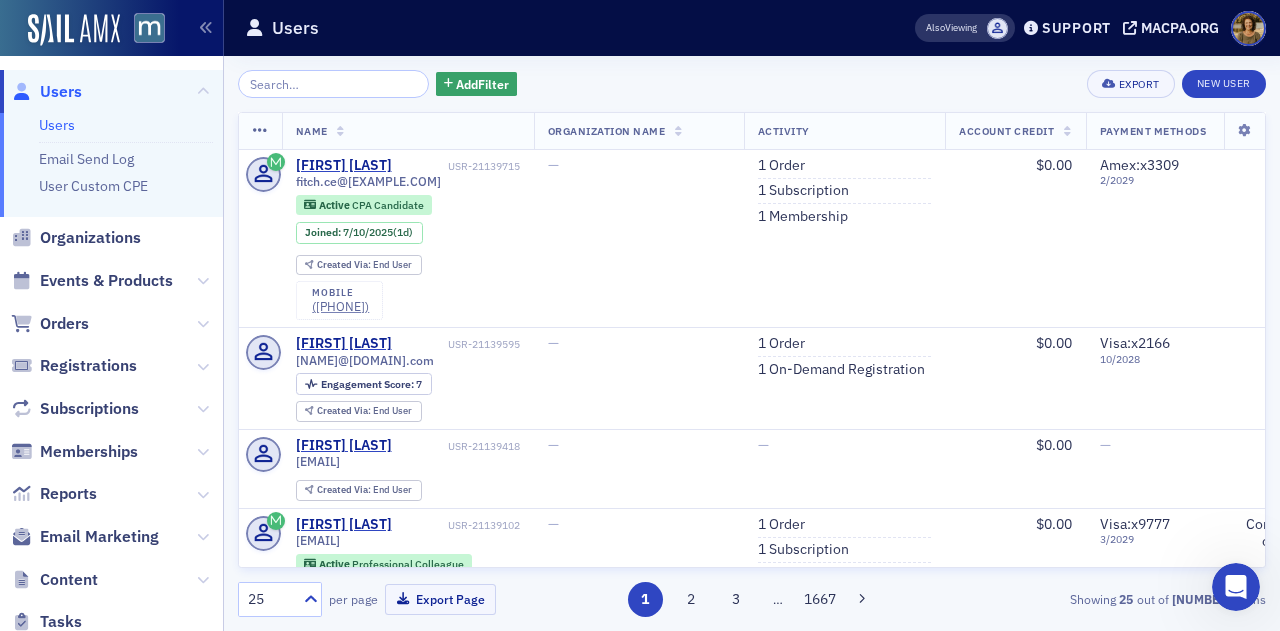 click 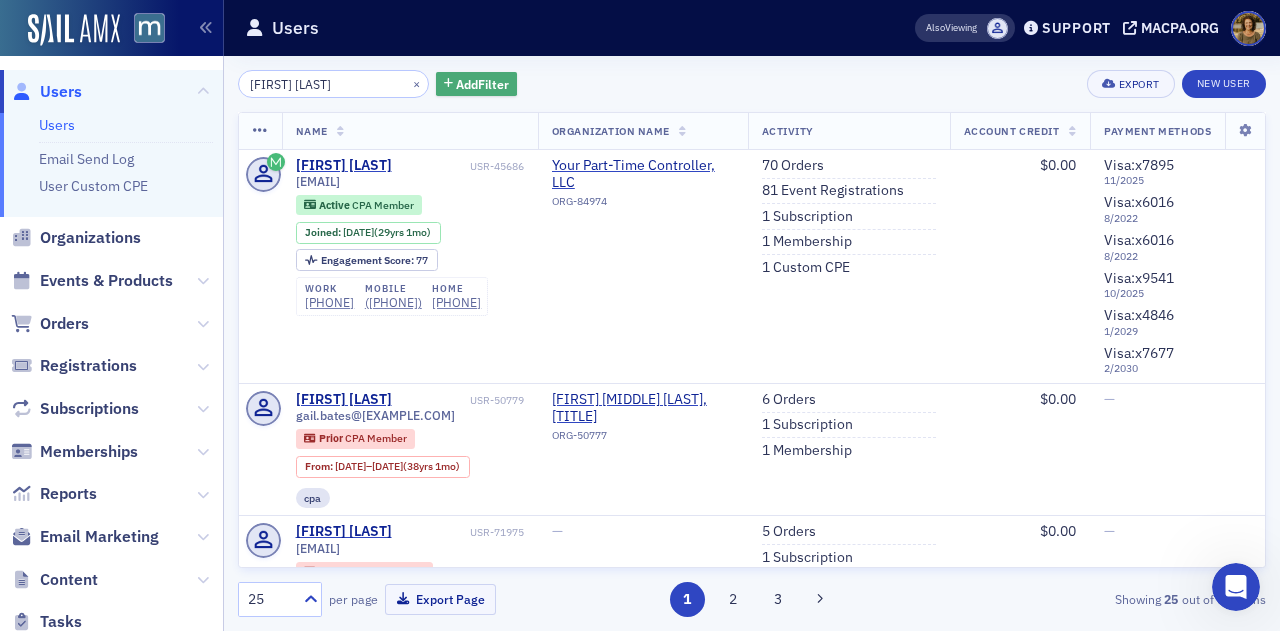 type on "gail clifford" 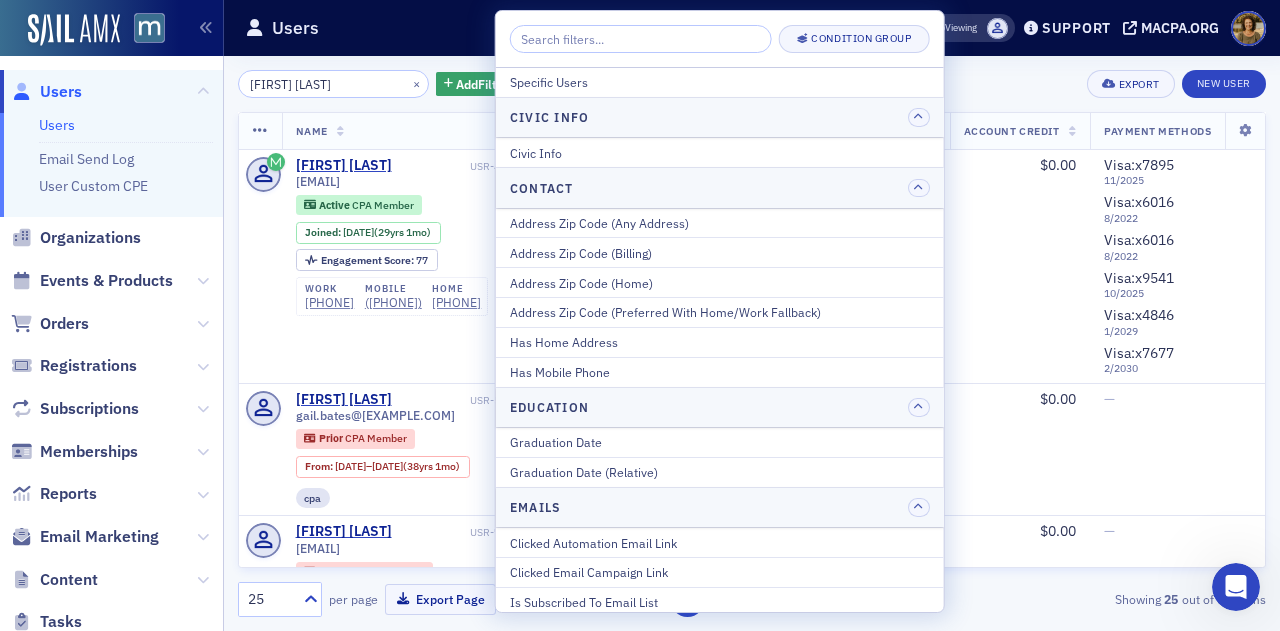 click on "Users" 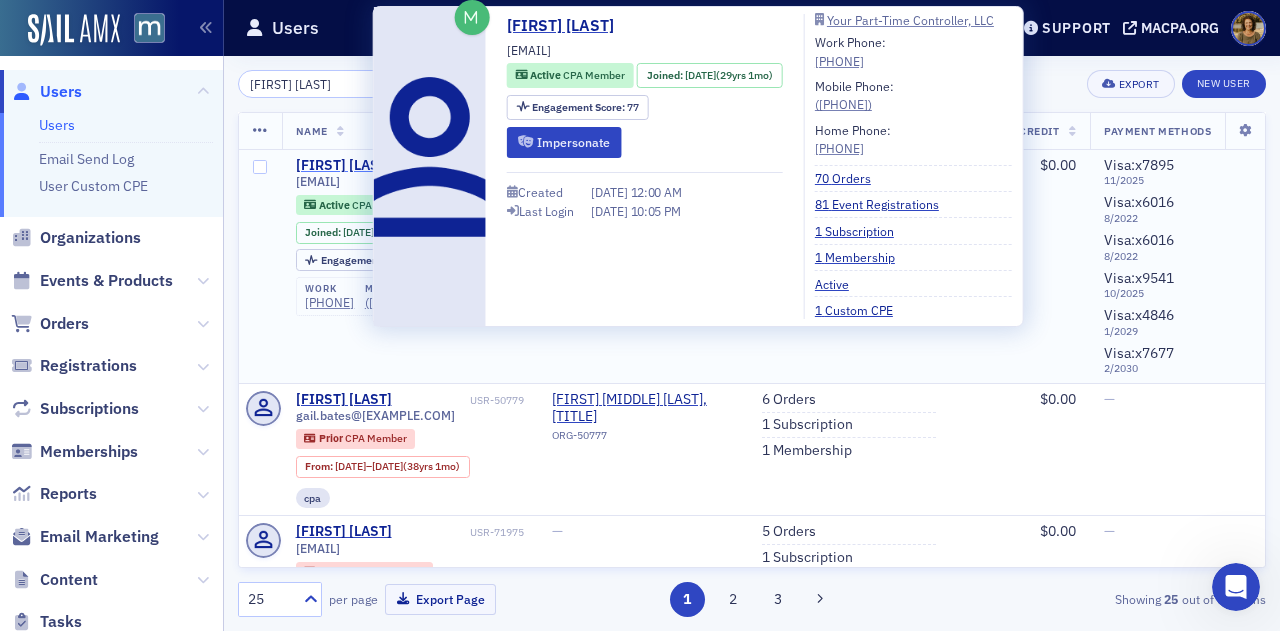 click on "[FIRST] [LAST]" 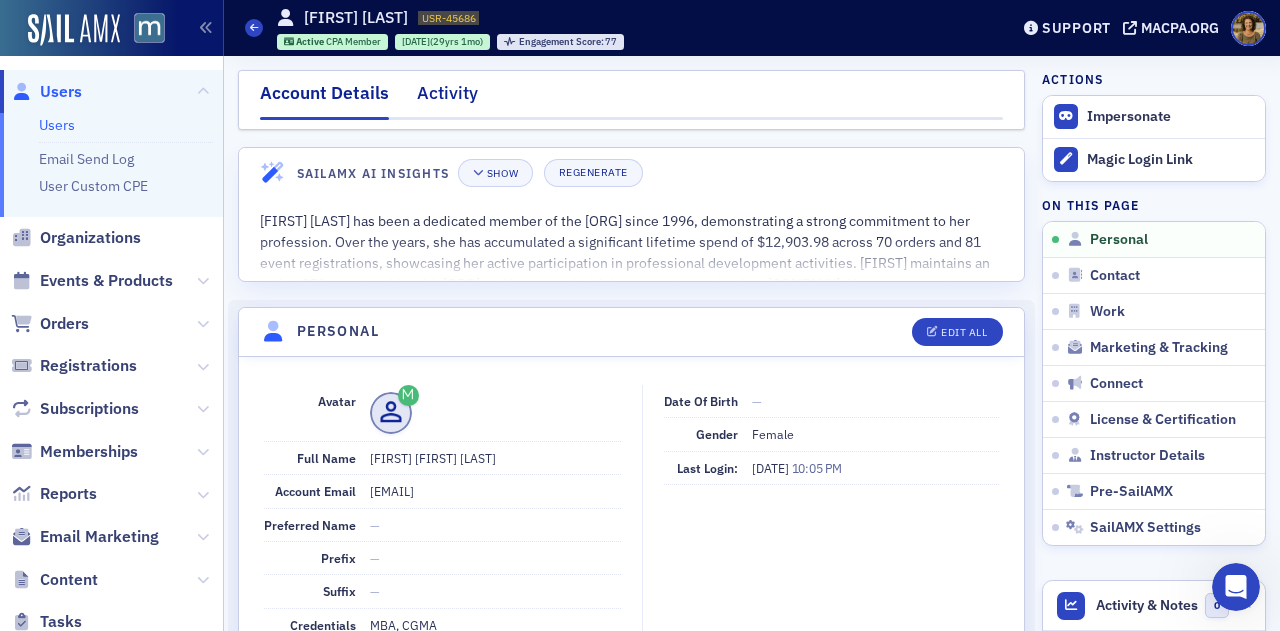 click on "Activity" 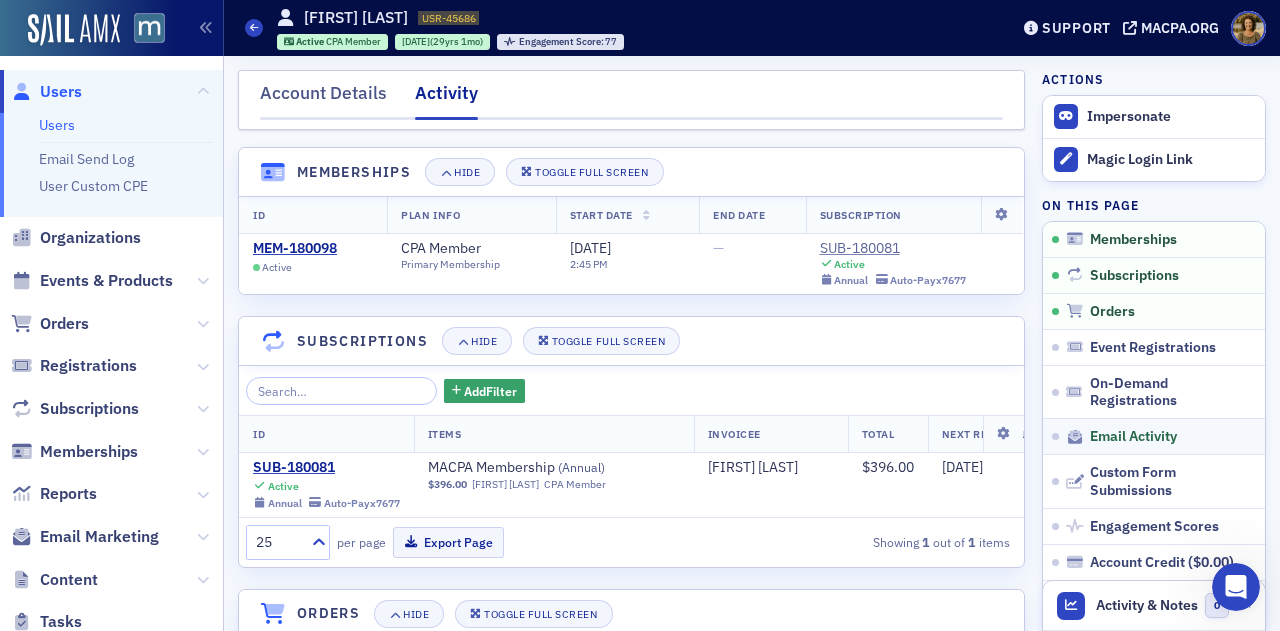 scroll, scrollTop: 40, scrollLeft: 0, axis: vertical 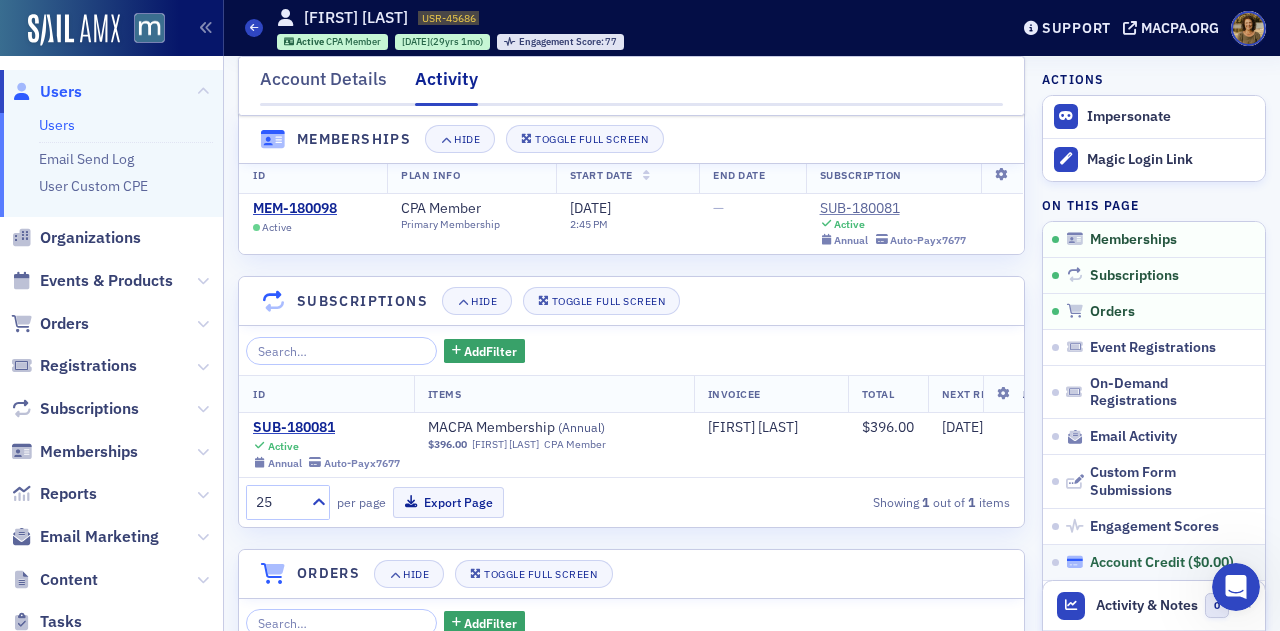 click on "Account Credit ( $0.00 )" 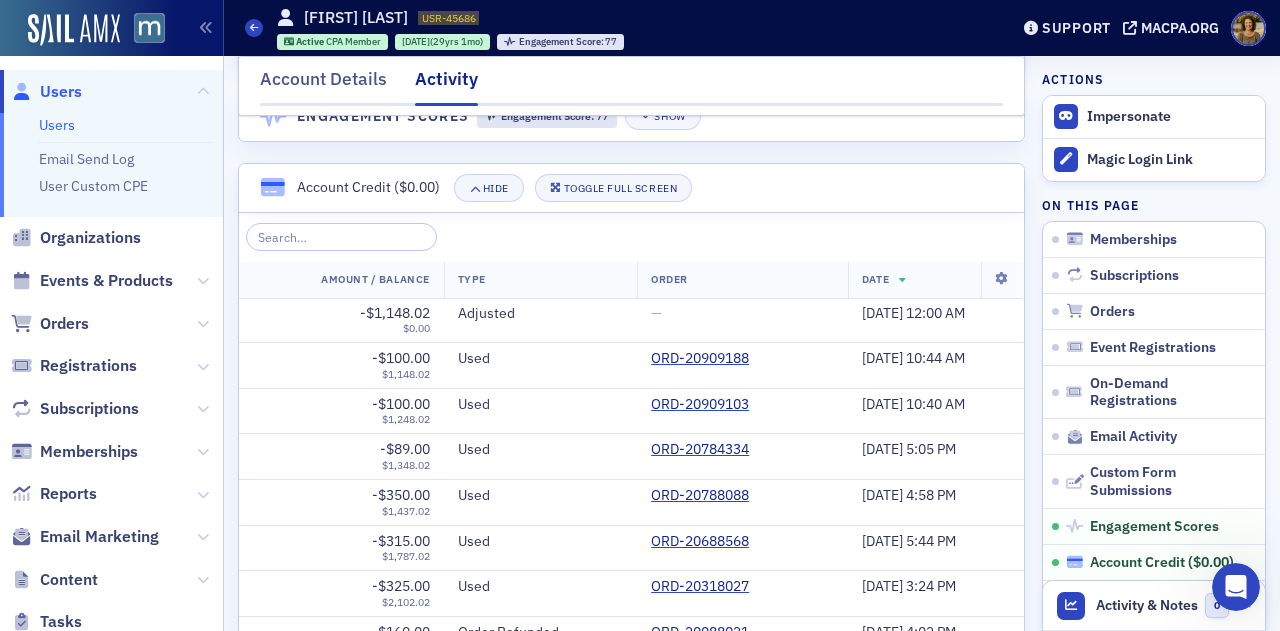 scroll, scrollTop: 3082, scrollLeft: 0, axis: vertical 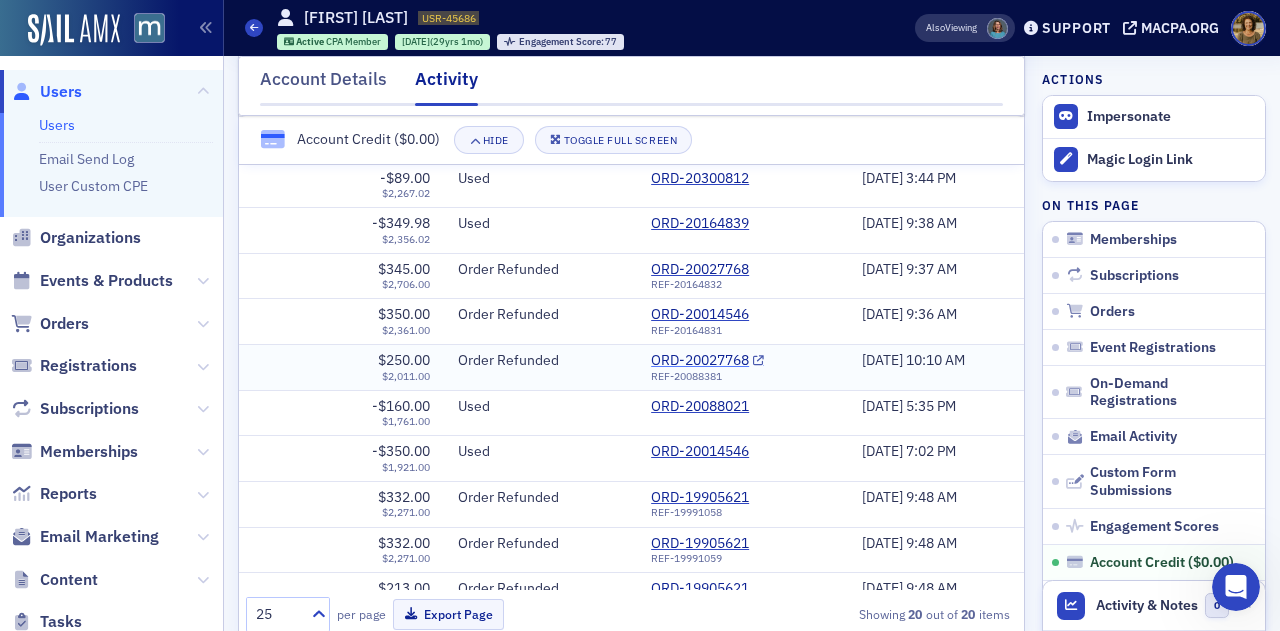 click 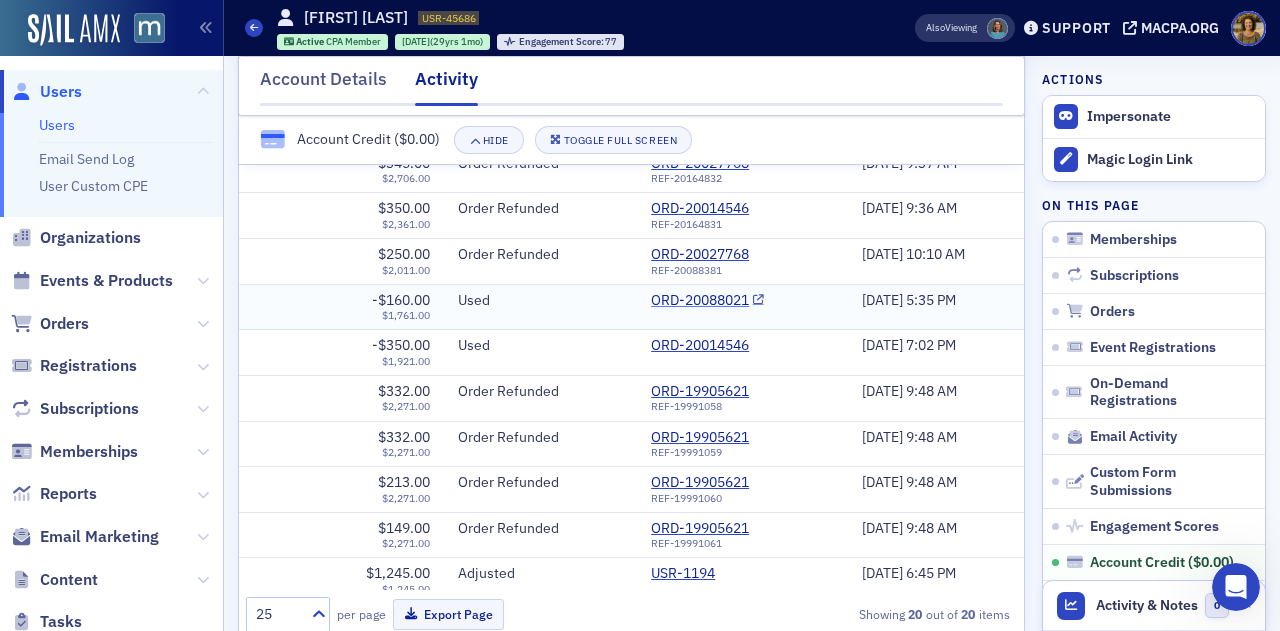 scroll, scrollTop: 380, scrollLeft: 0, axis: vertical 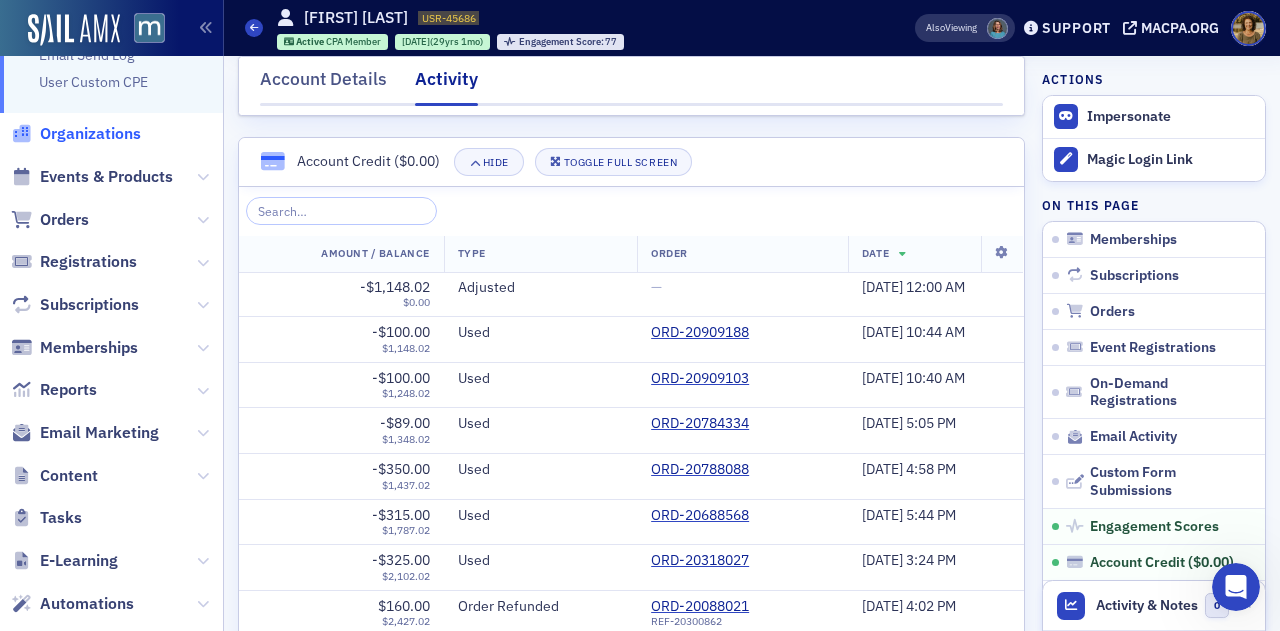 click on "Organizations" 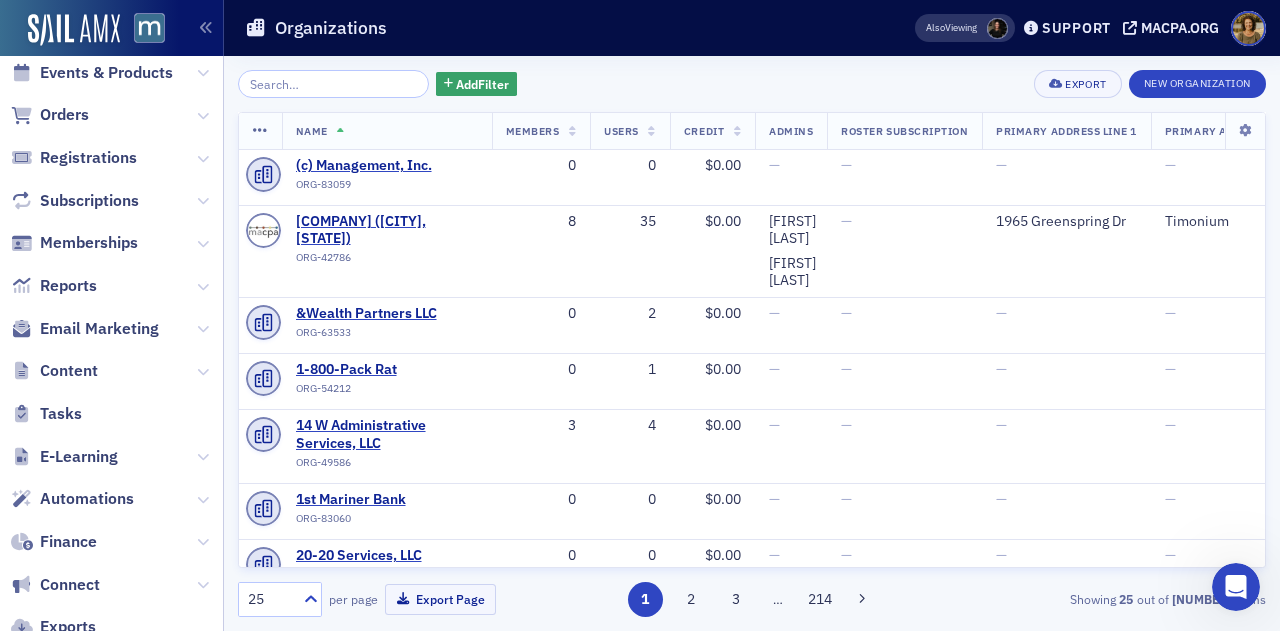 scroll, scrollTop: 0, scrollLeft: 0, axis: both 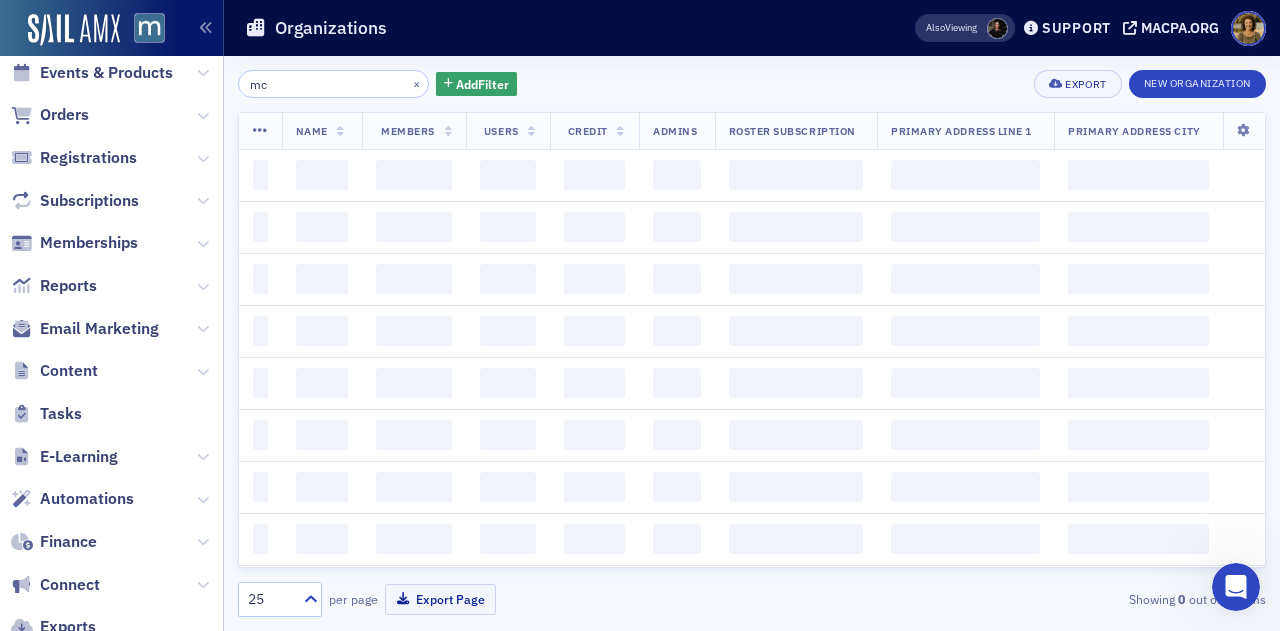 type on "m" 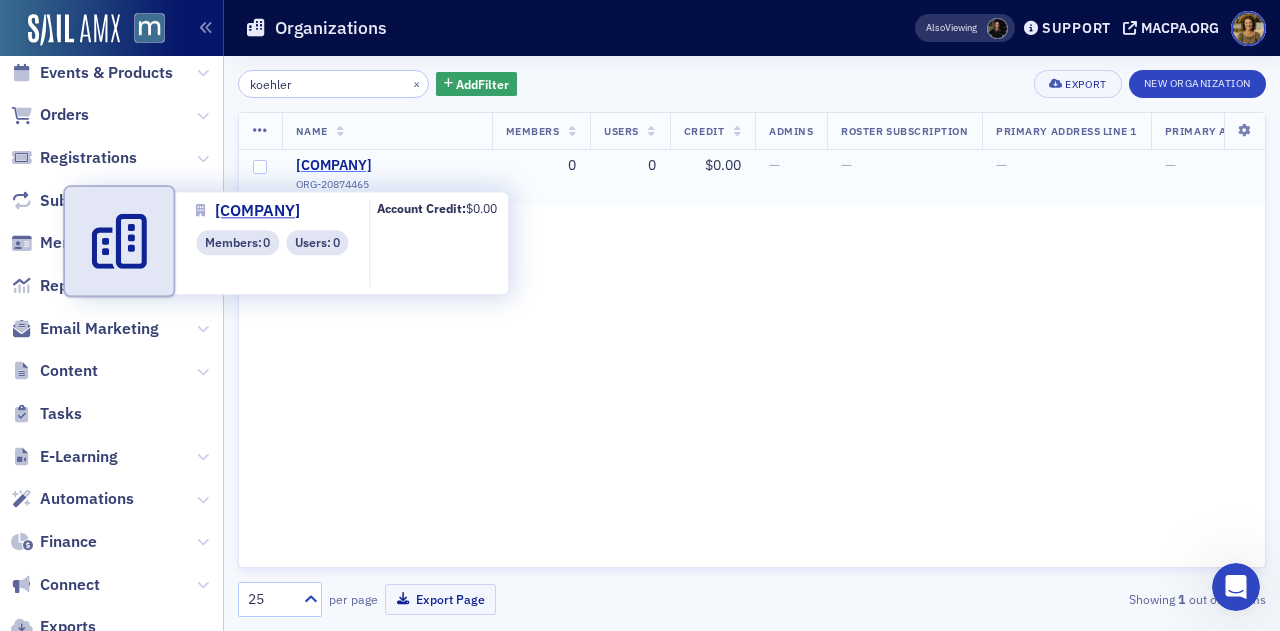type on "[FIRST]" 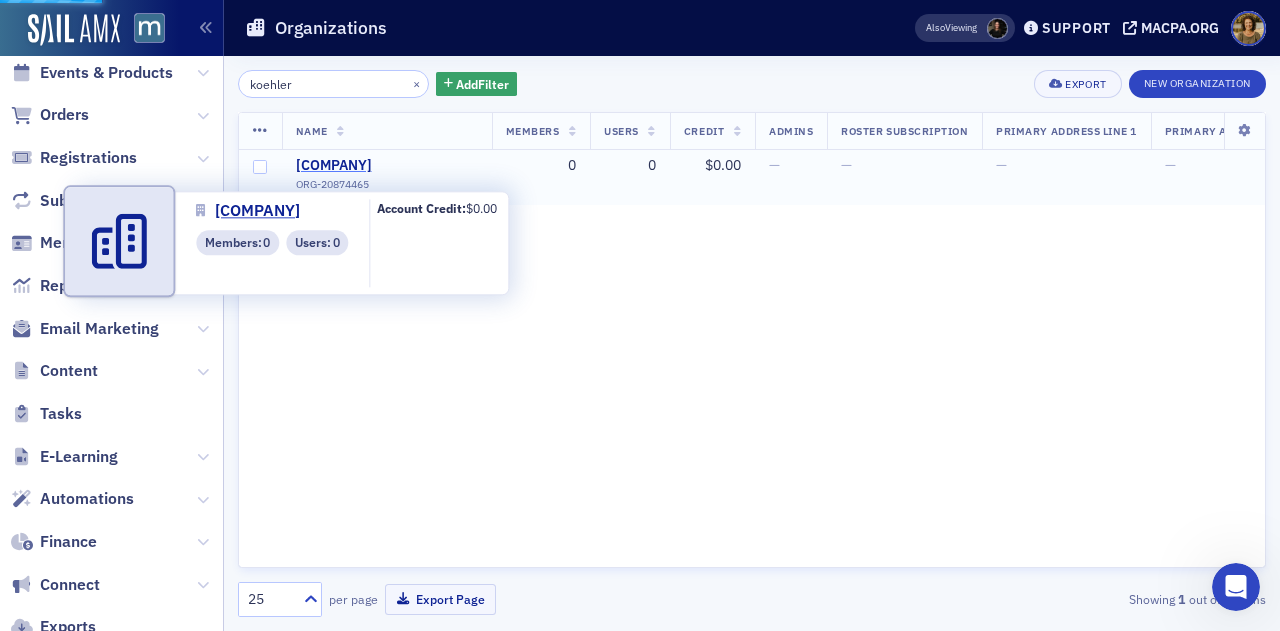select on "US" 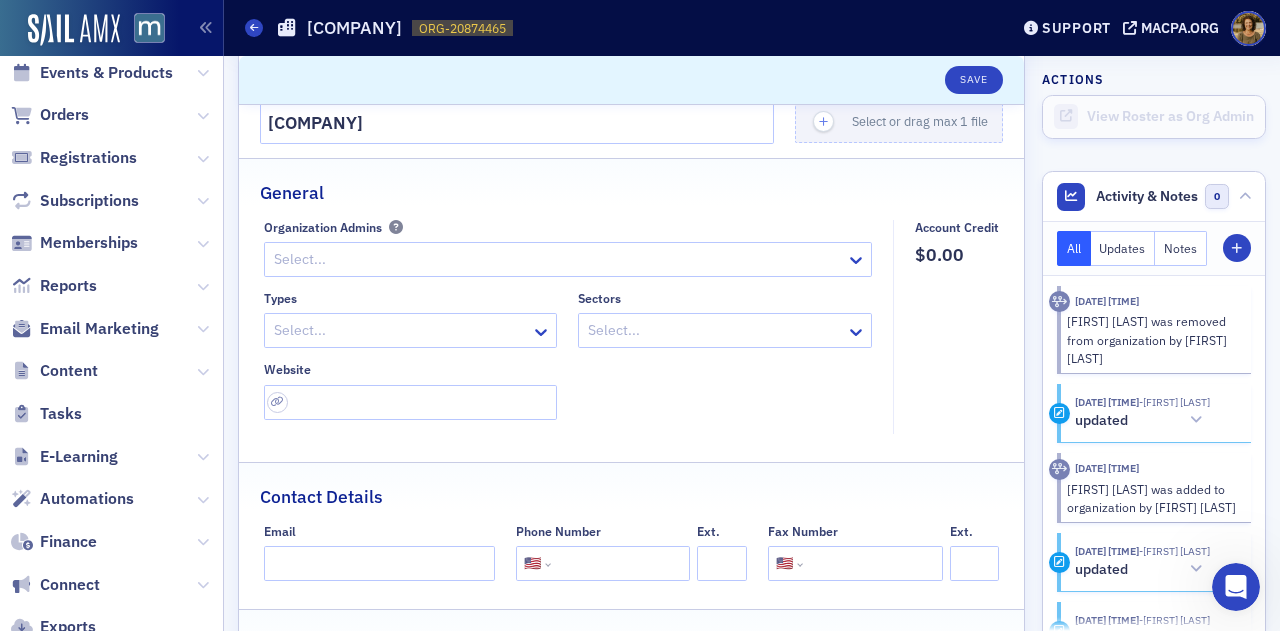 scroll, scrollTop: 74, scrollLeft: 0, axis: vertical 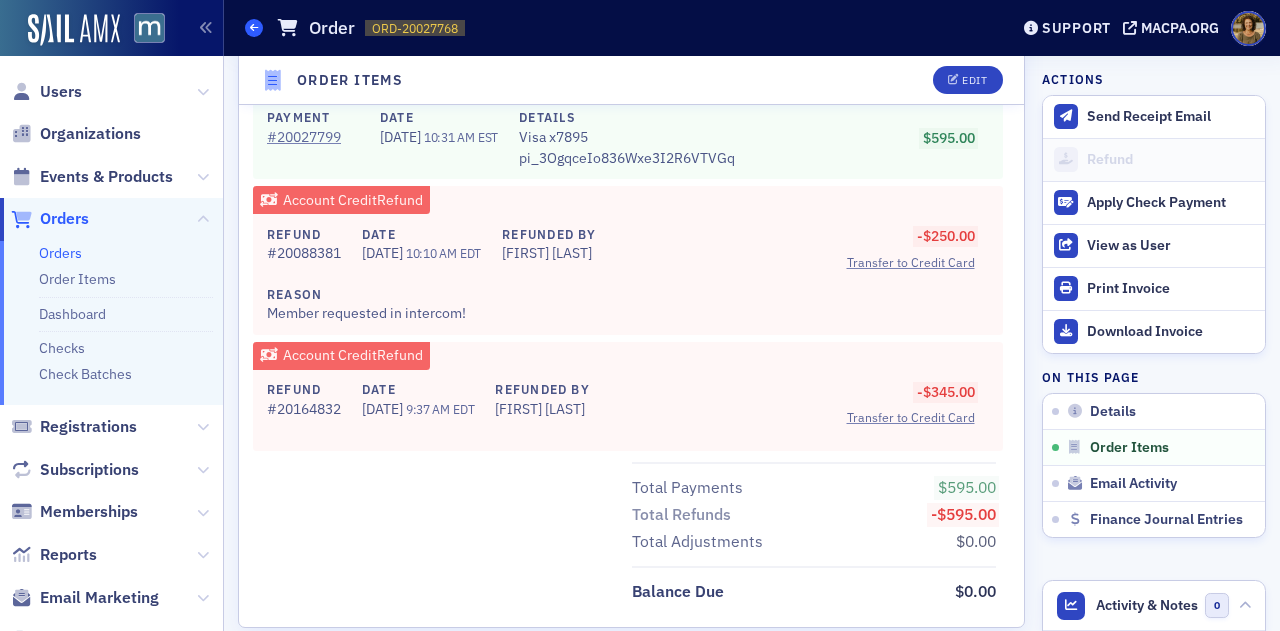 click 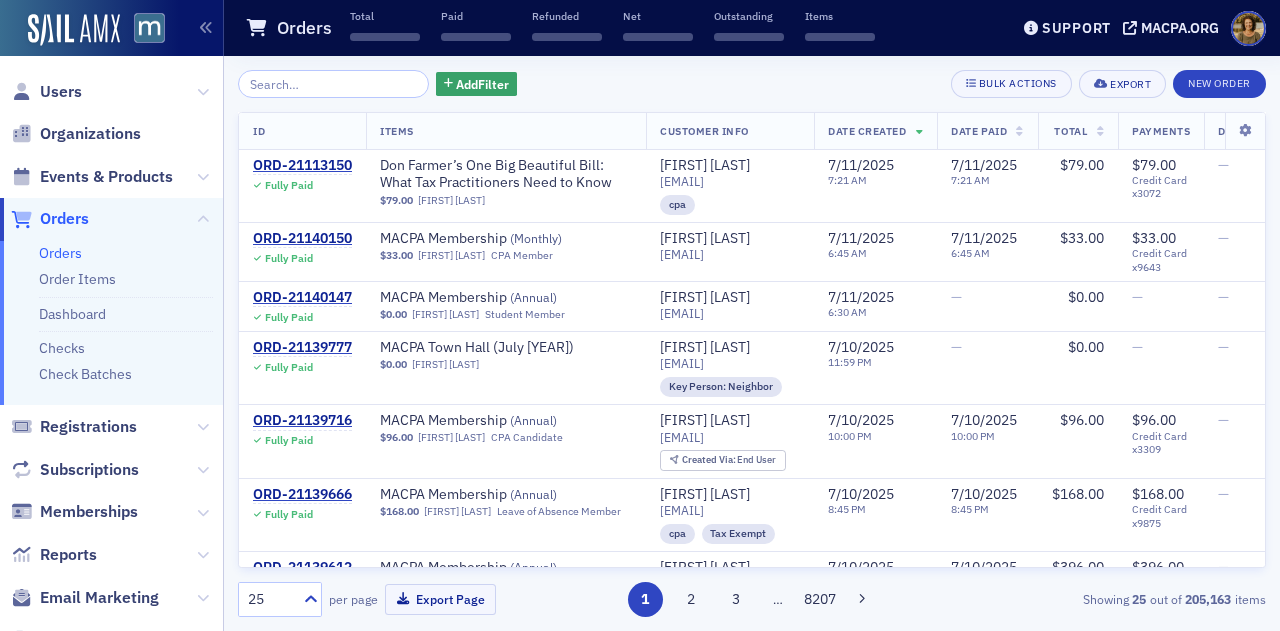 scroll, scrollTop: 0, scrollLeft: 0, axis: both 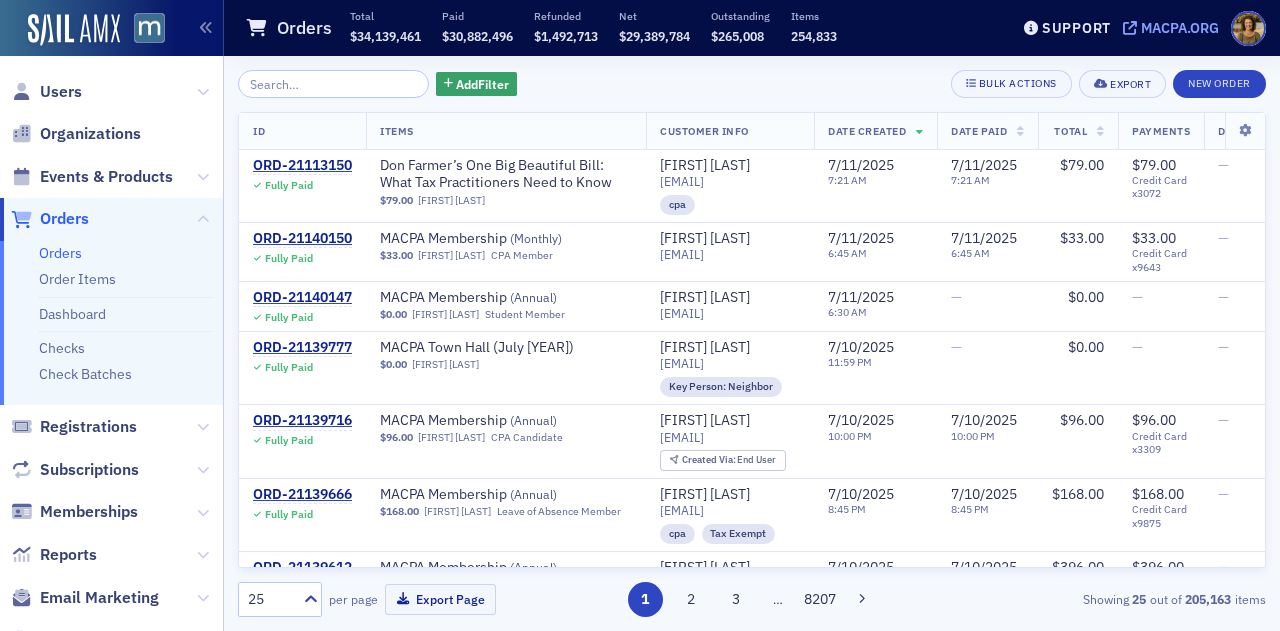 click on "macpa.org" 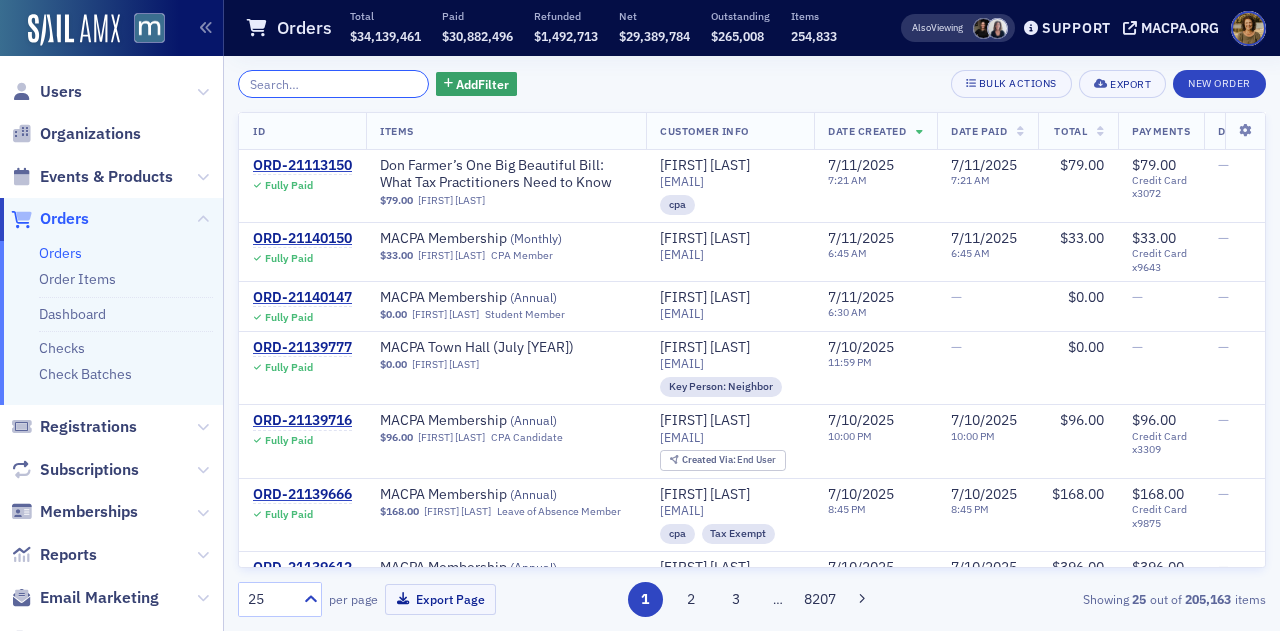 click 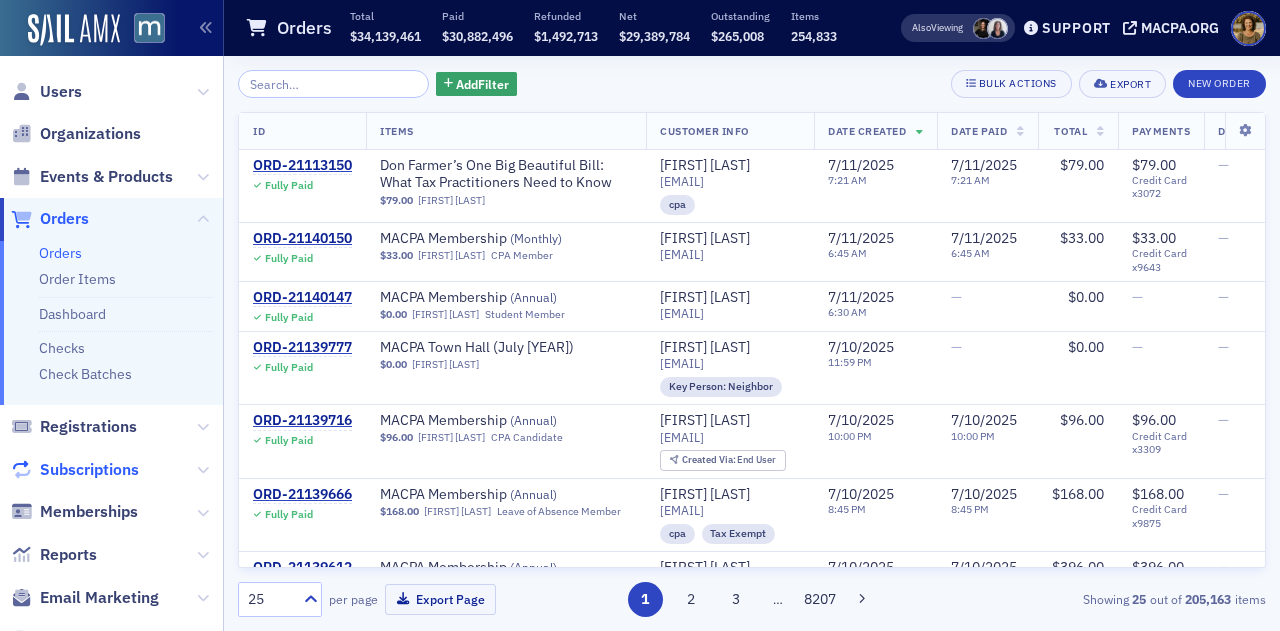 click on "Subscriptions" 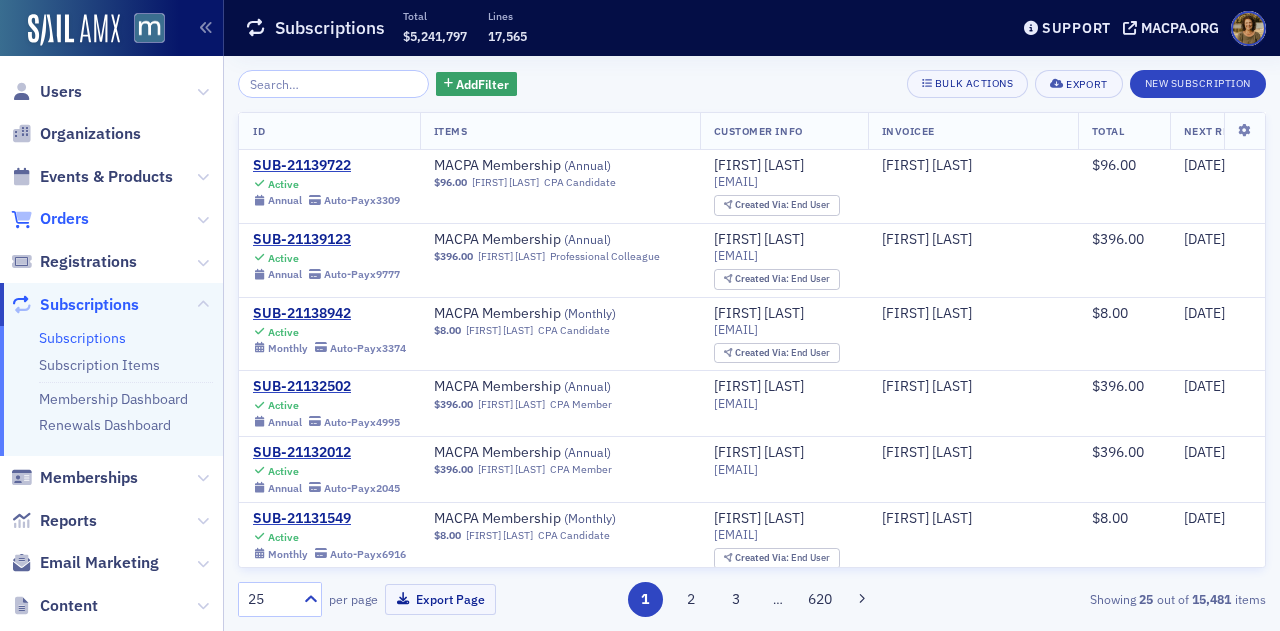 click on "Orders" 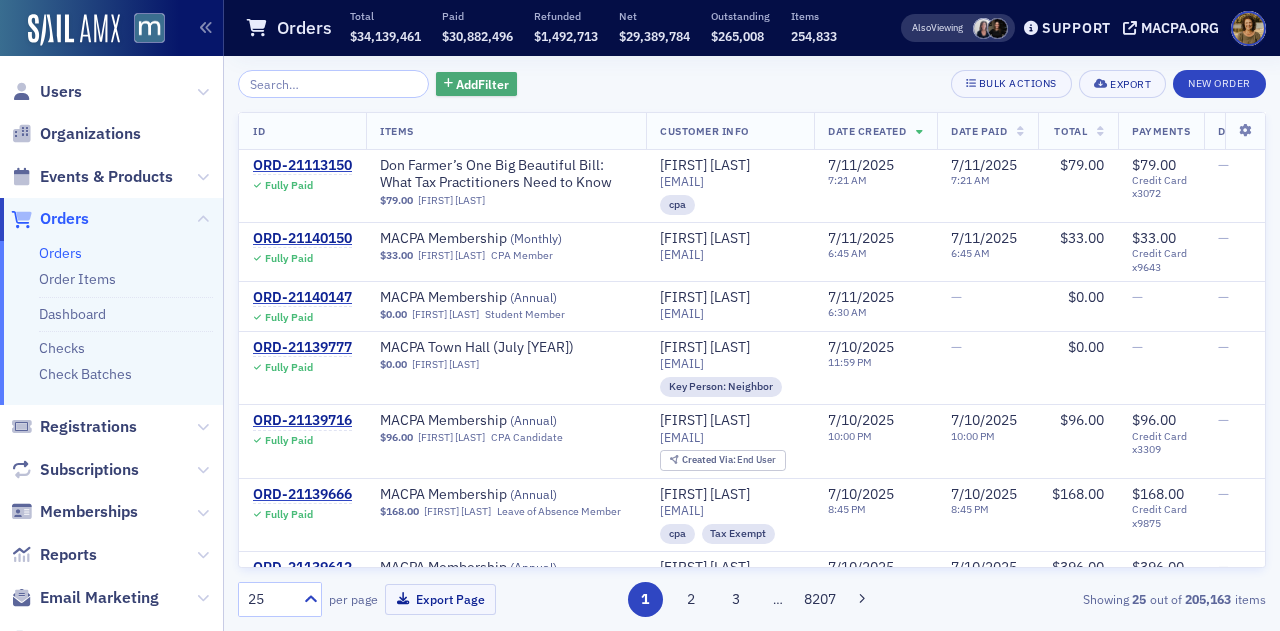 click on "Add  Filter" 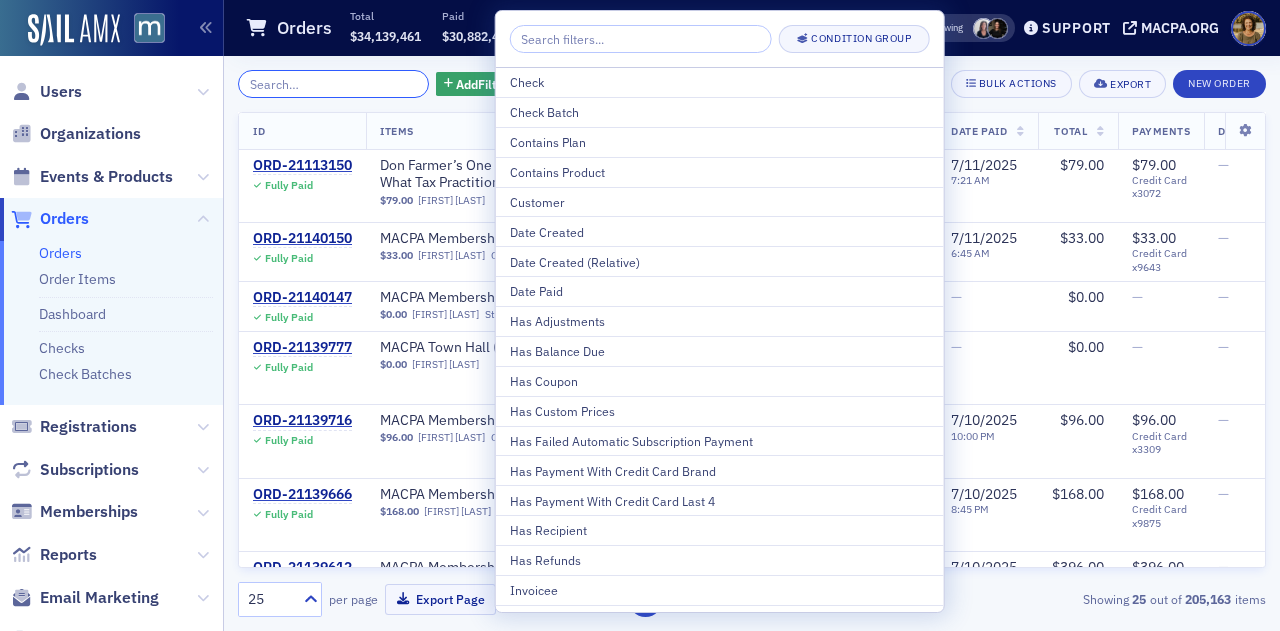 click 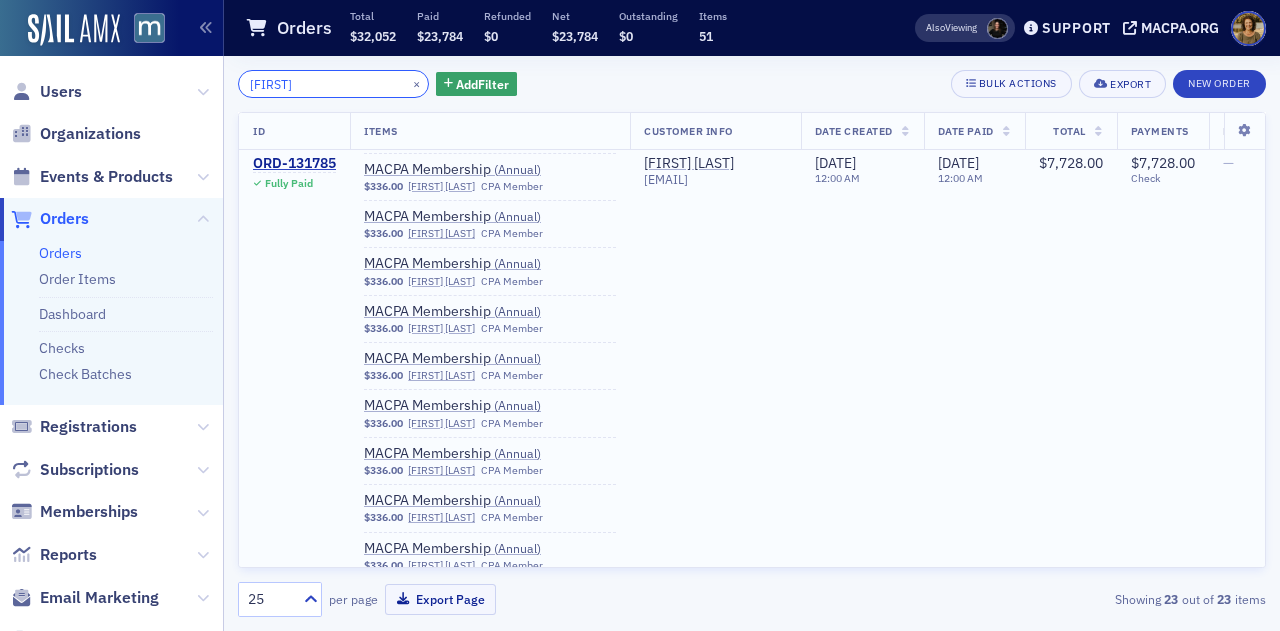 scroll, scrollTop: 471, scrollLeft: 0, axis: vertical 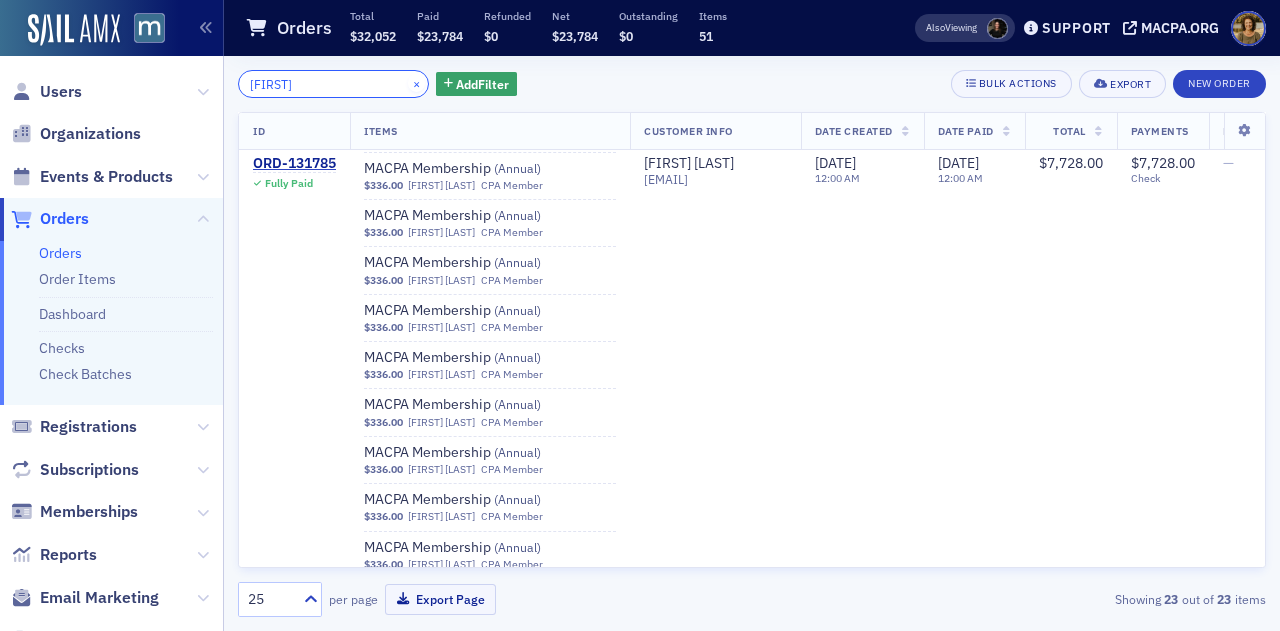 type on "[FIRST]" 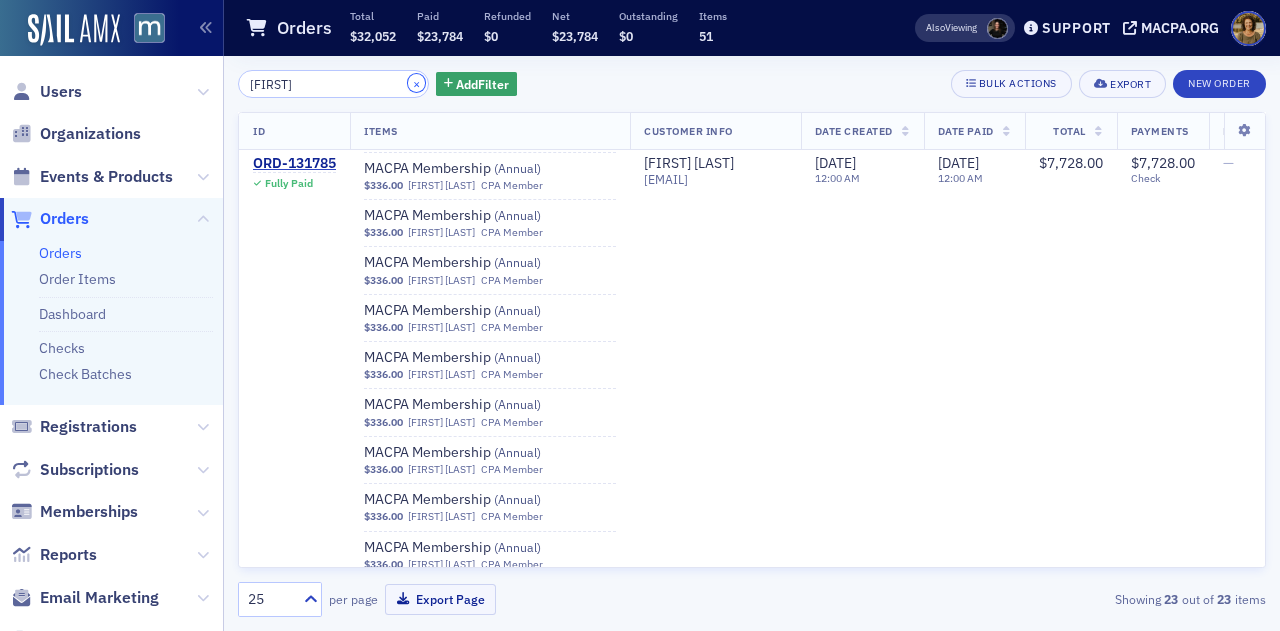 click on "×" 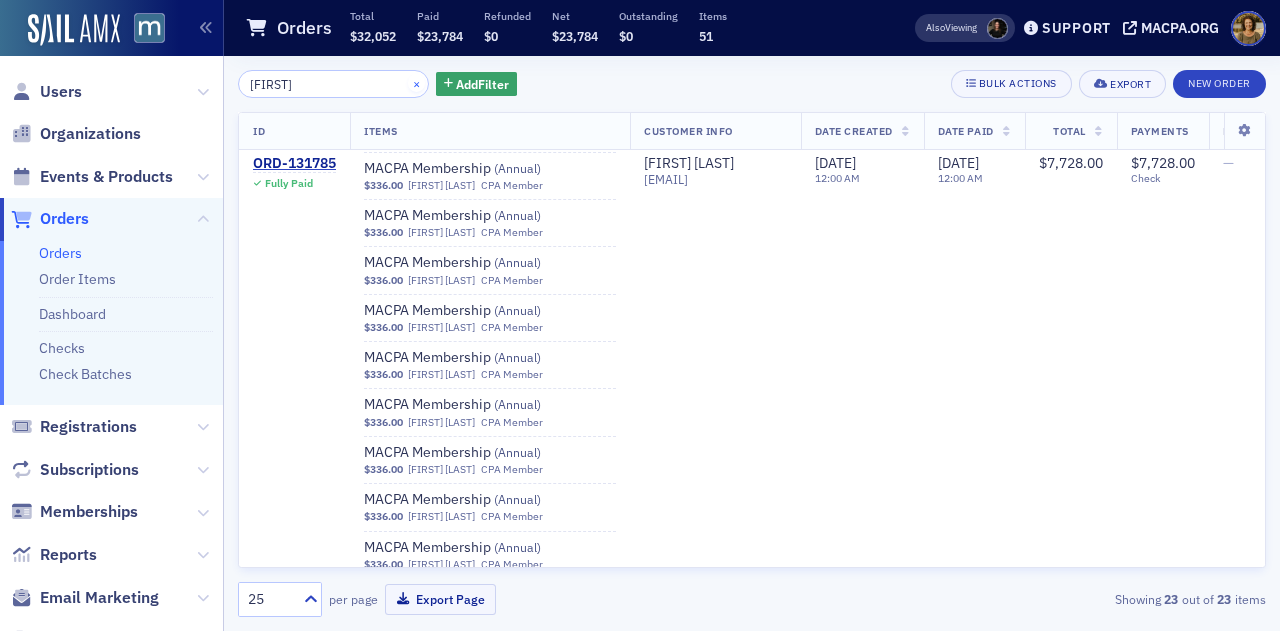 type 